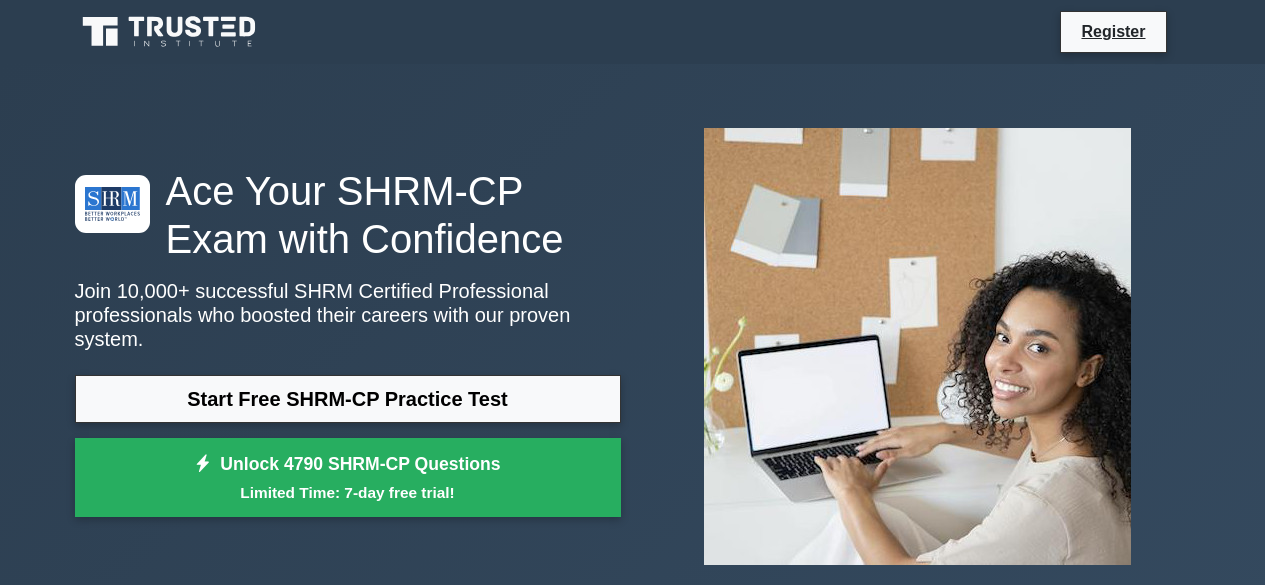 scroll, scrollTop: 0, scrollLeft: 0, axis: both 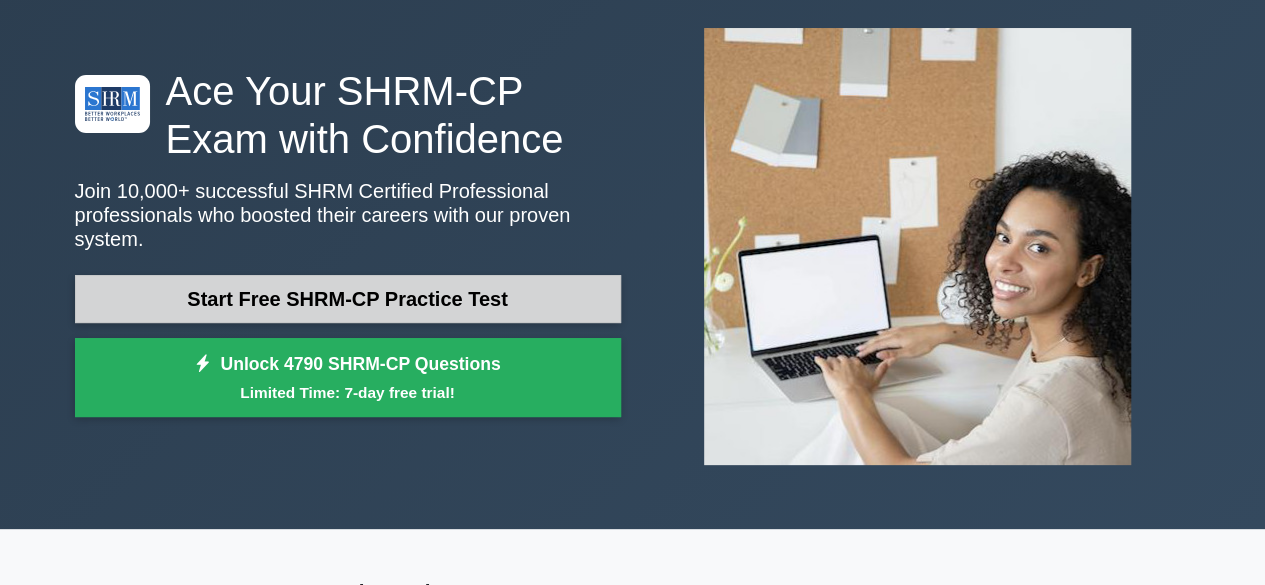 click on "Start Free SHRM-CP Practice Test" at bounding box center [348, 299] 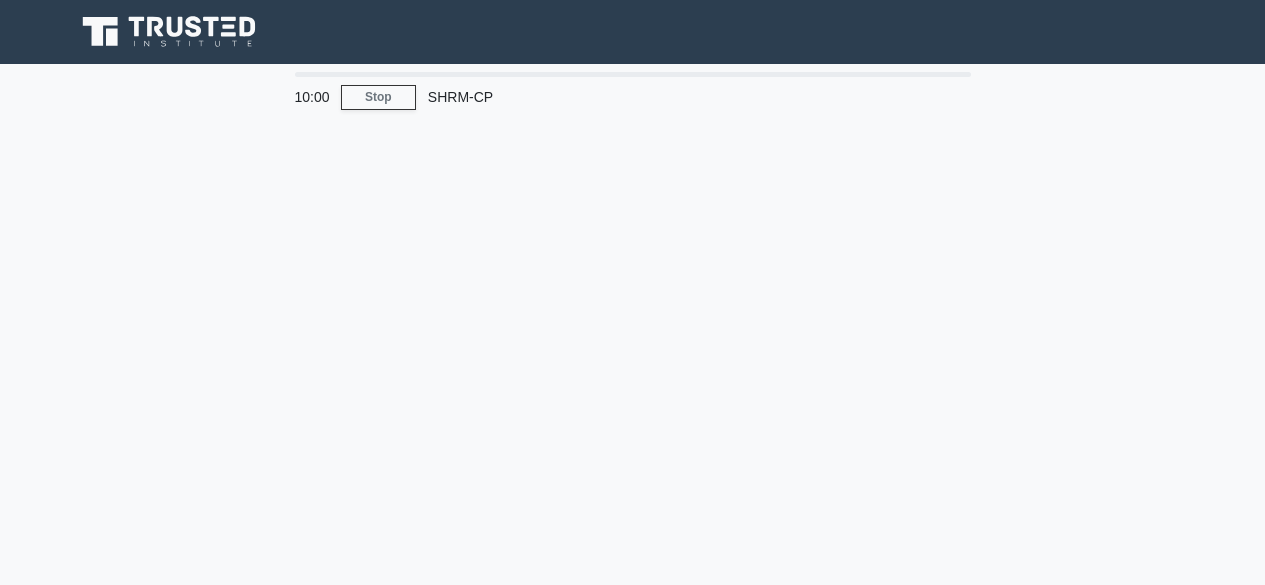 scroll, scrollTop: 0, scrollLeft: 0, axis: both 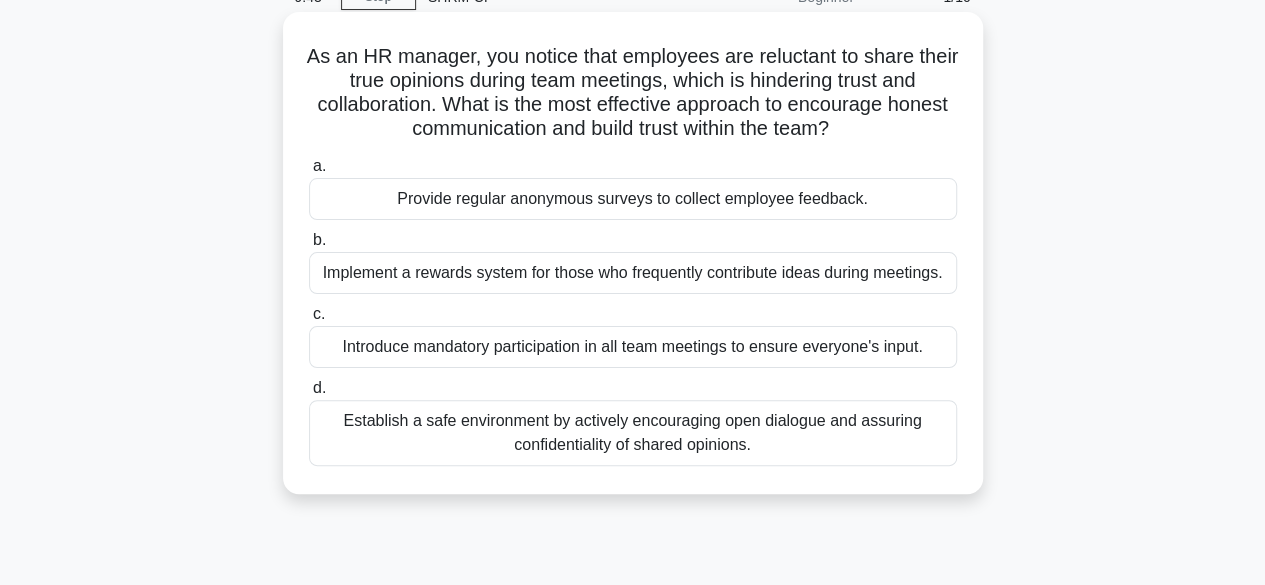 click on "Establish a safe environment by actively encouraging open dialogue and assuring confidentiality of shared opinions." at bounding box center (633, 433) 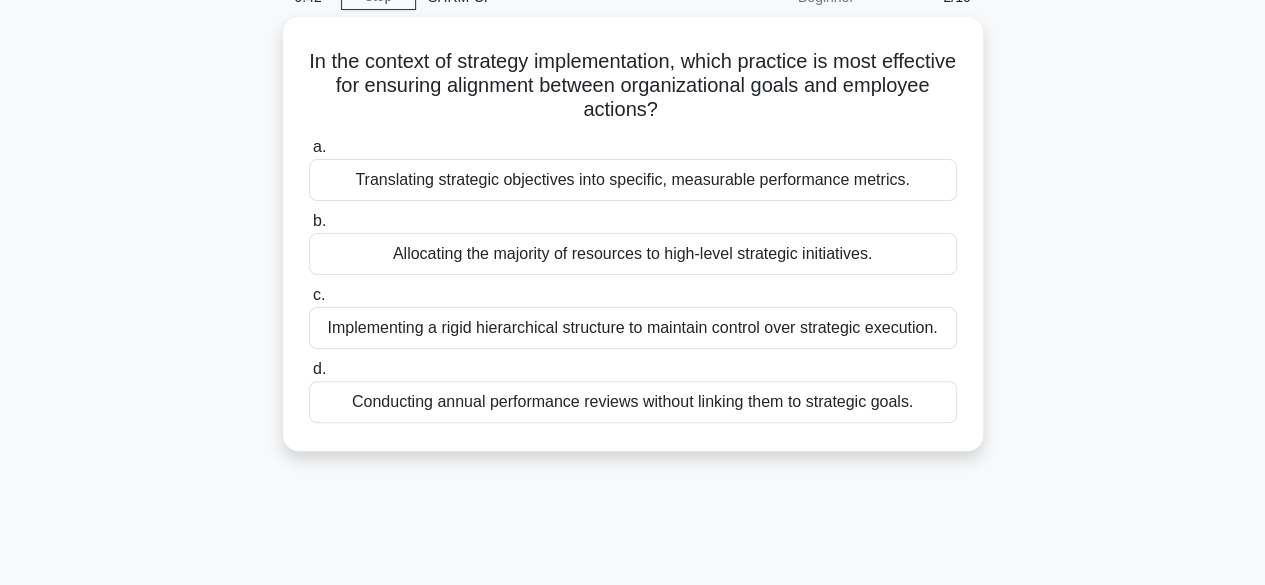 scroll, scrollTop: 0, scrollLeft: 0, axis: both 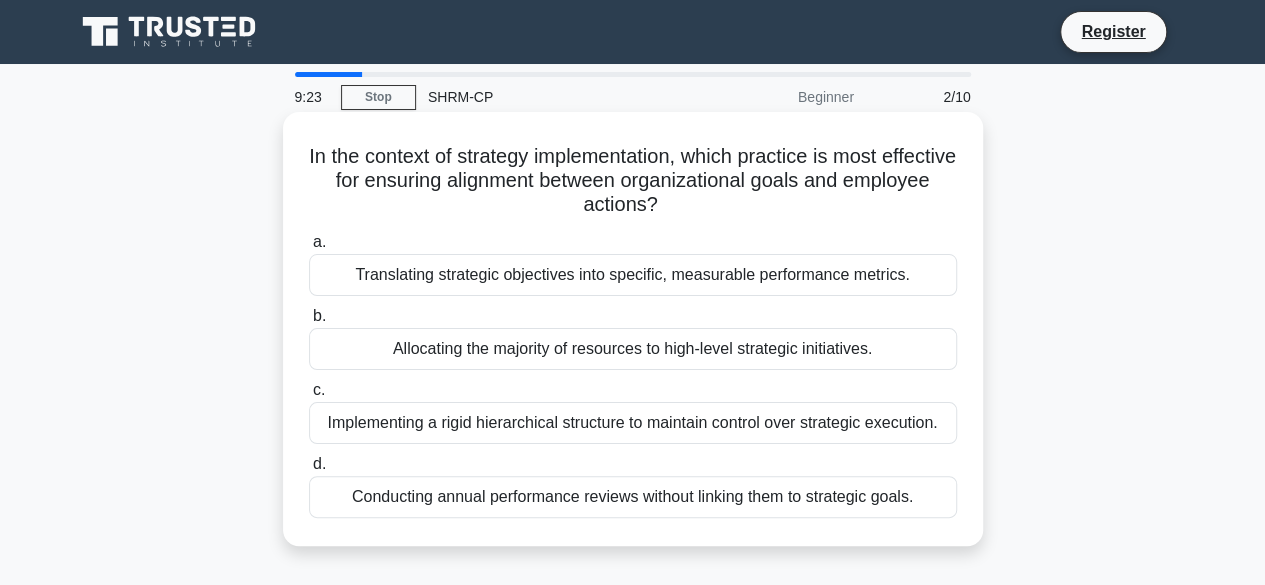 click on "Translating strategic objectives into specific, measurable performance metrics." at bounding box center [633, 275] 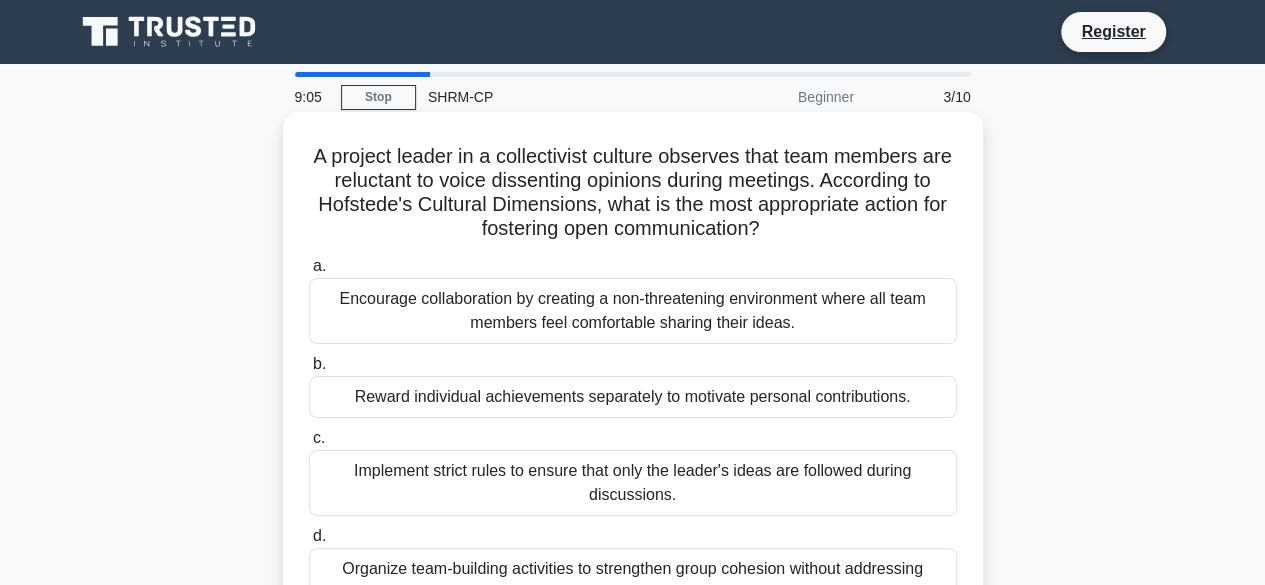 scroll, scrollTop: 100, scrollLeft: 0, axis: vertical 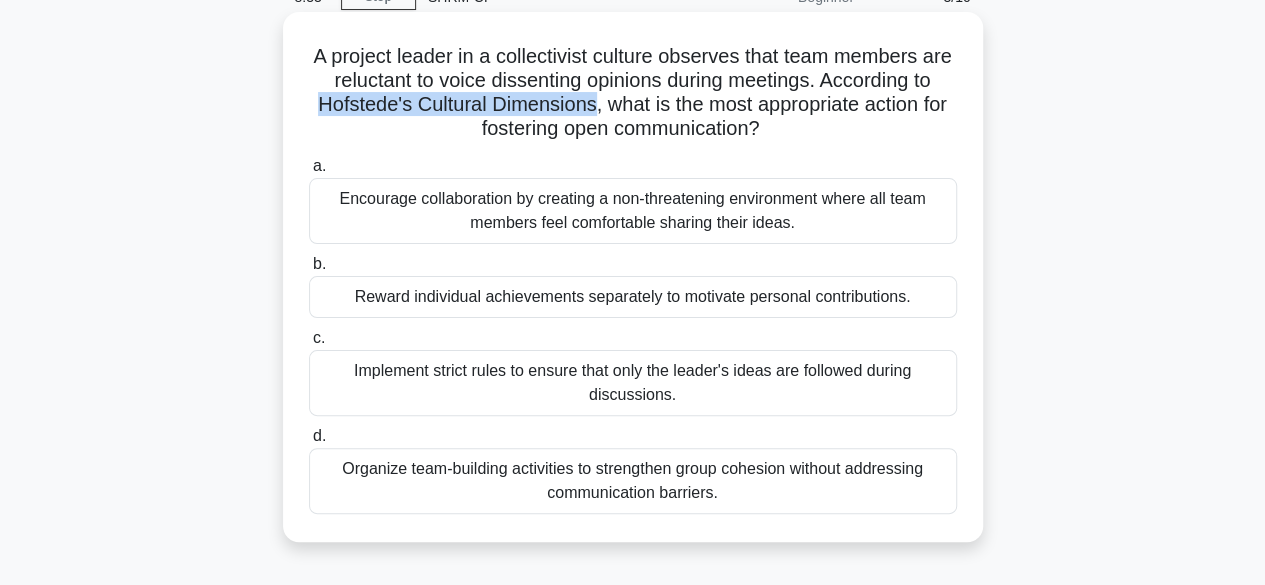 drag, startPoint x: 620, startPoint y: 111, endPoint x: 336, endPoint y: 95, distance: 284.45035 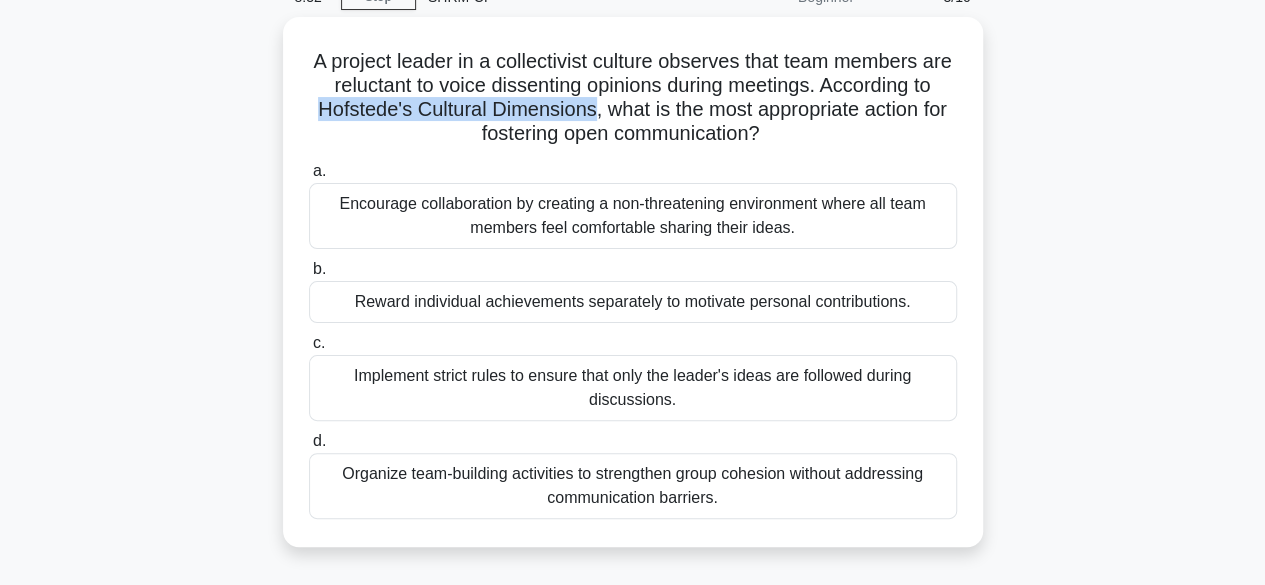 copy on "Hofstede's Cultural Dimensions" 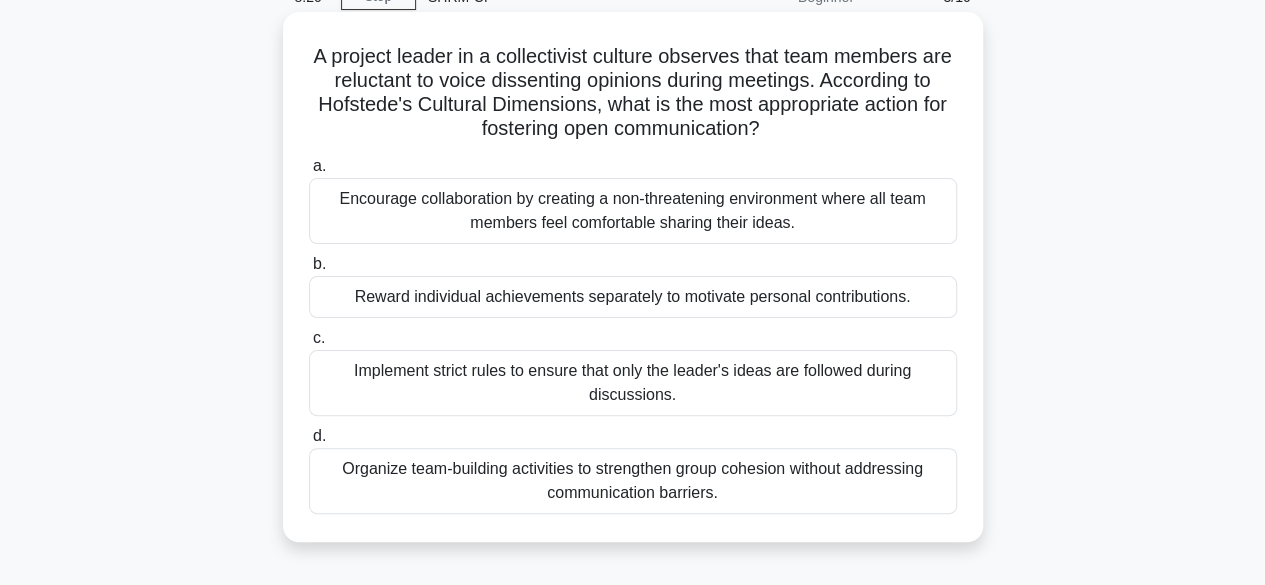 click on "A project leader in a collectivist culture observes that team members are reluctant to voice dissenting opinions during meetings. According to Hofstede's Cultural Dimensions, what is the most appropriate action for fostering open communication?
.spinner_0XTQ{transform-origin:center;animation:spinner_y6GP .75s linear infinite}@keyframes spinner_y6GP{100%{transform:rotate(360deg)}}" at bounding box center [633, 93] 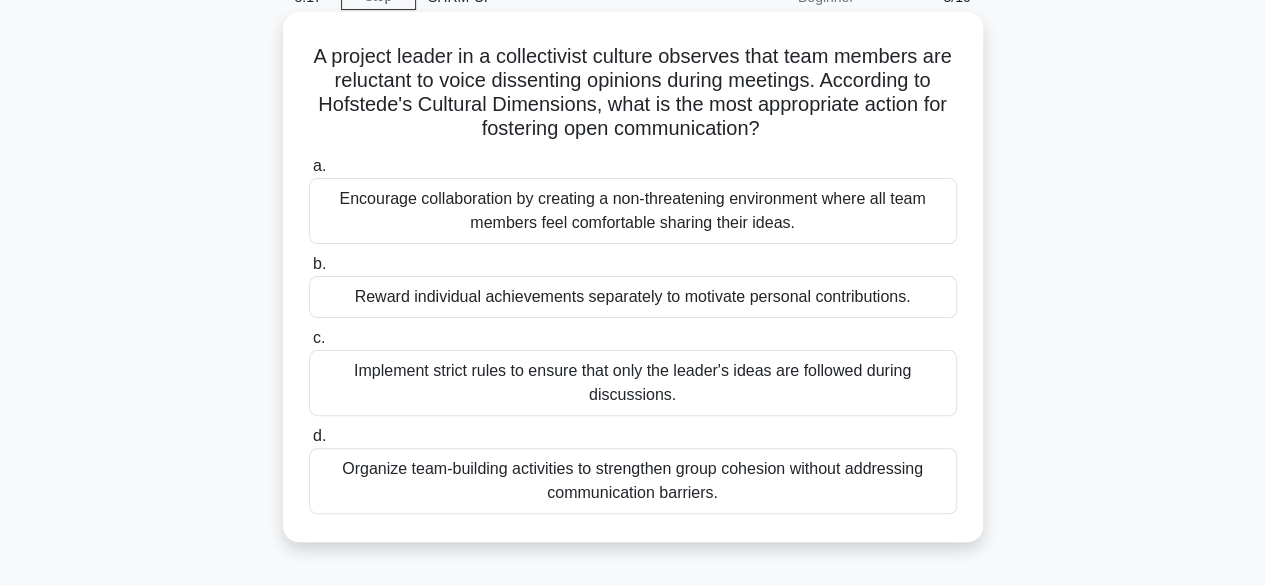click on "Encourage collaboration by creating a non-threatening environment where all team members feel comfortable sharing their ideas." at bounding box center (633, 211) 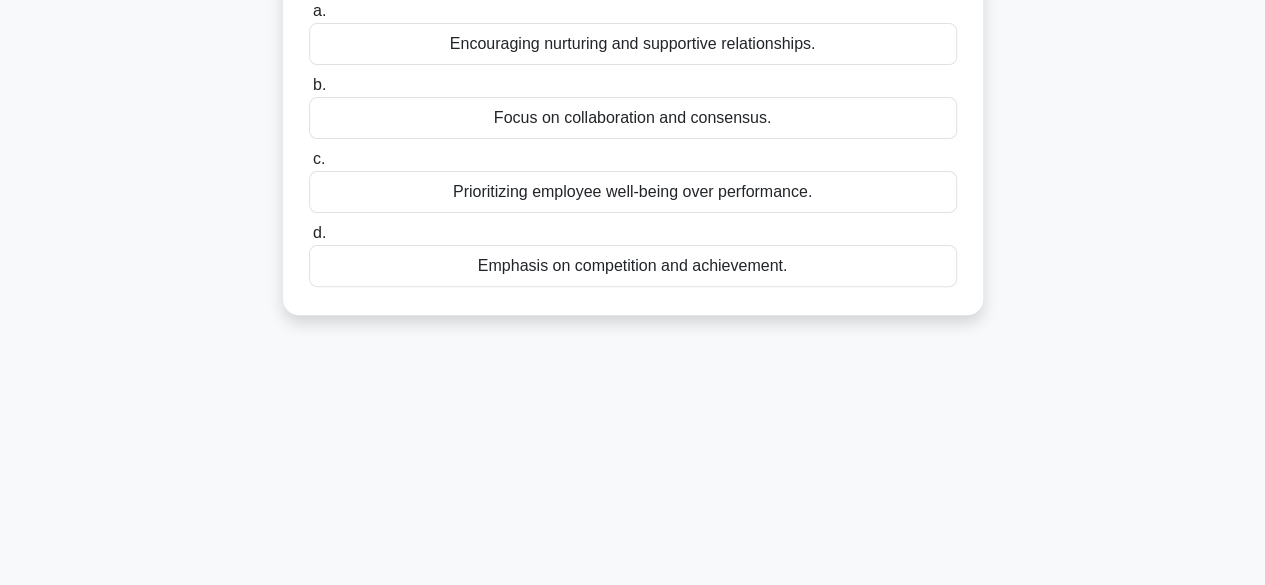 scroll, scrollTop: 0, scrollLeft: 0, axis: both 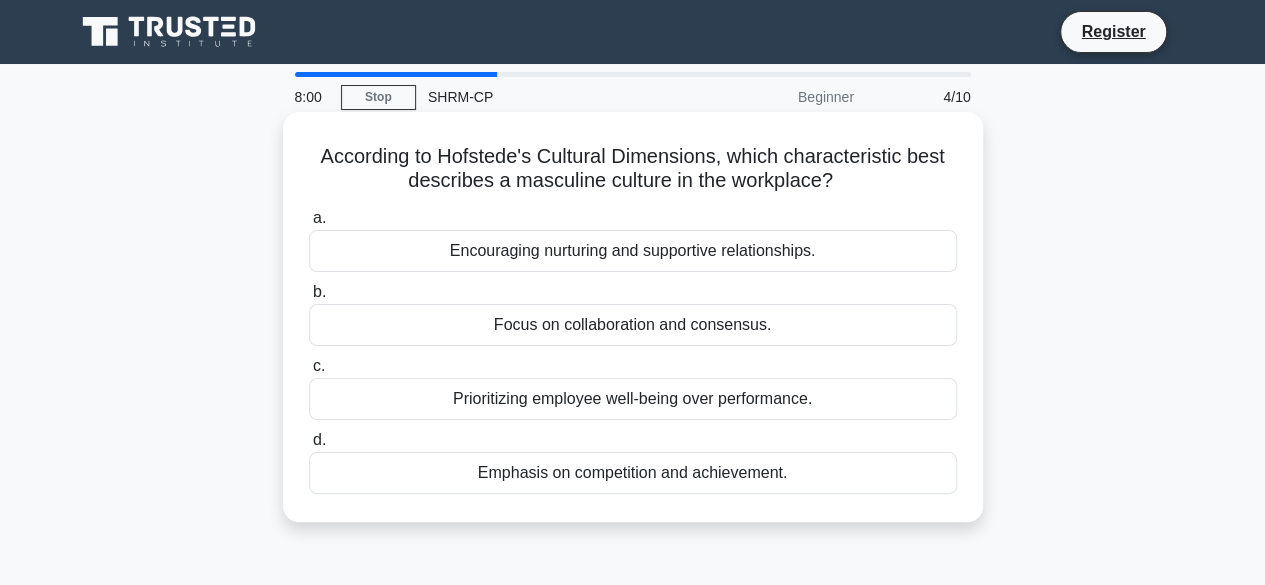 click on "Encouraging nurturing and supportive relationships." at bounding box center [633, 251] 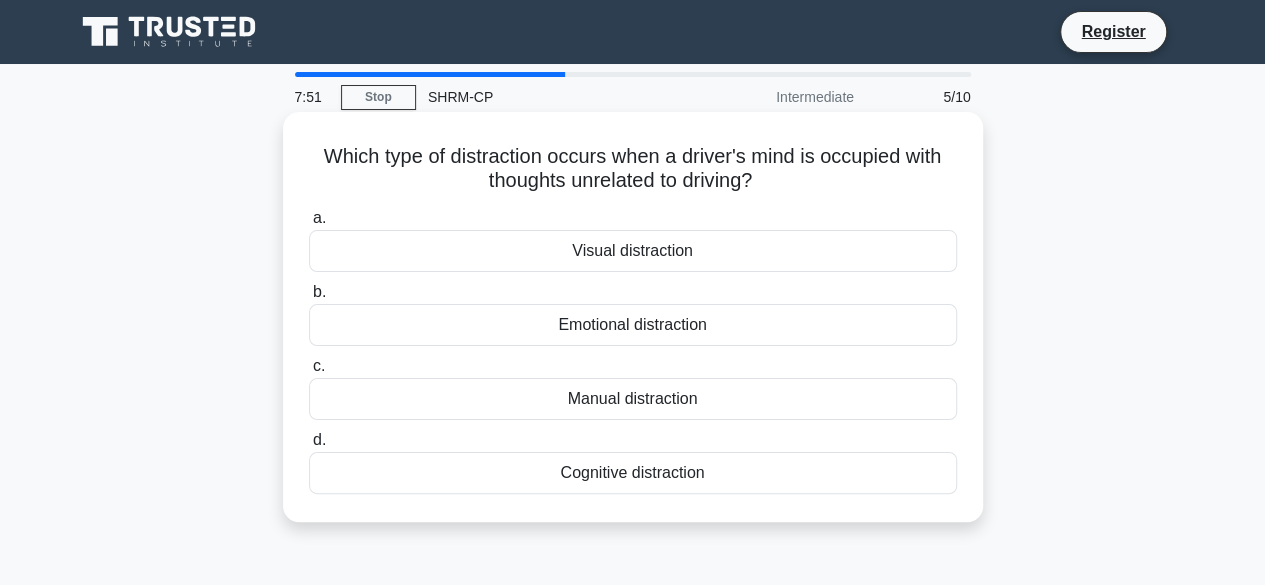 click on "Cognitive distraction" at bounding box center (633, 473) 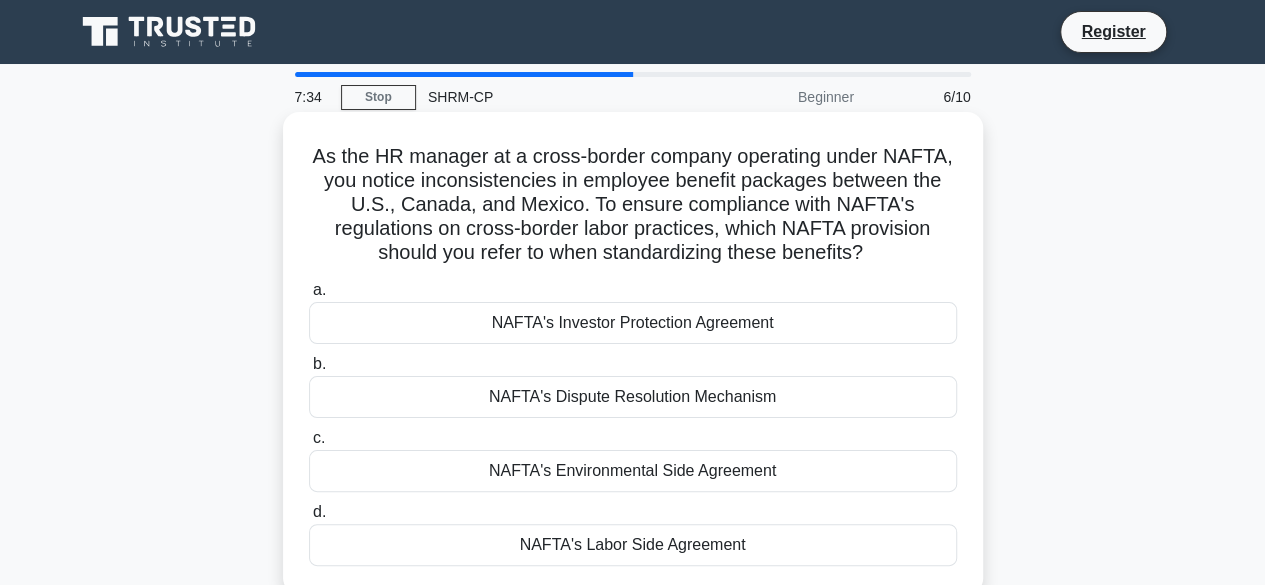 click on "NAFTA's Labor Side Agreement" at bounding box center [633, 545] 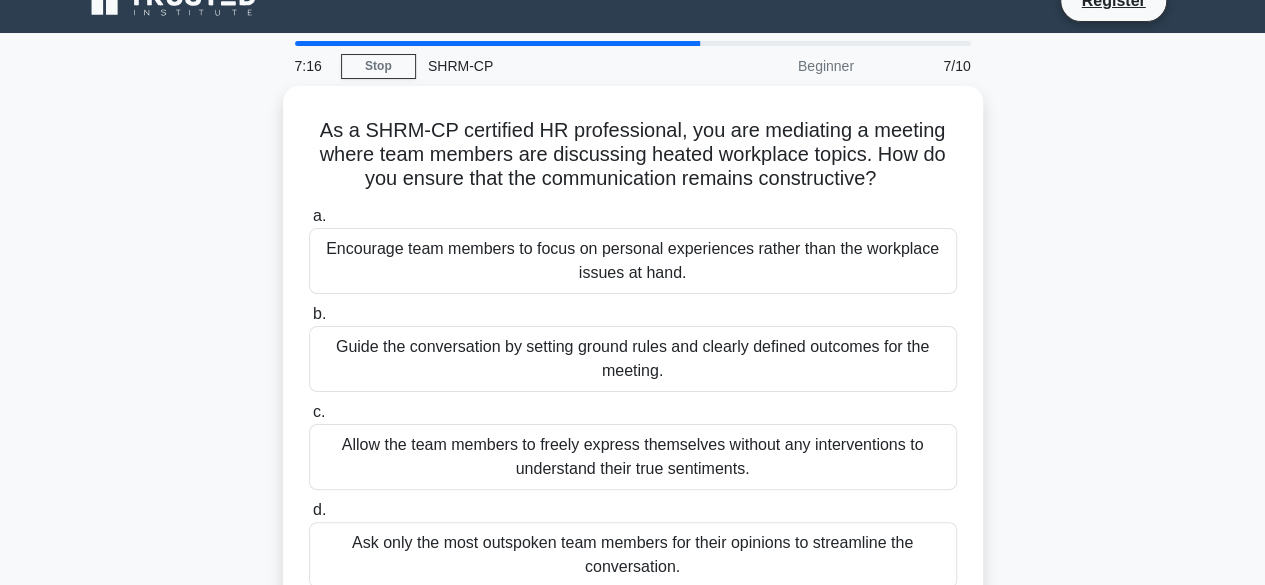 scroll, scrollTop: 0, scrollLeft: 0, axis: both 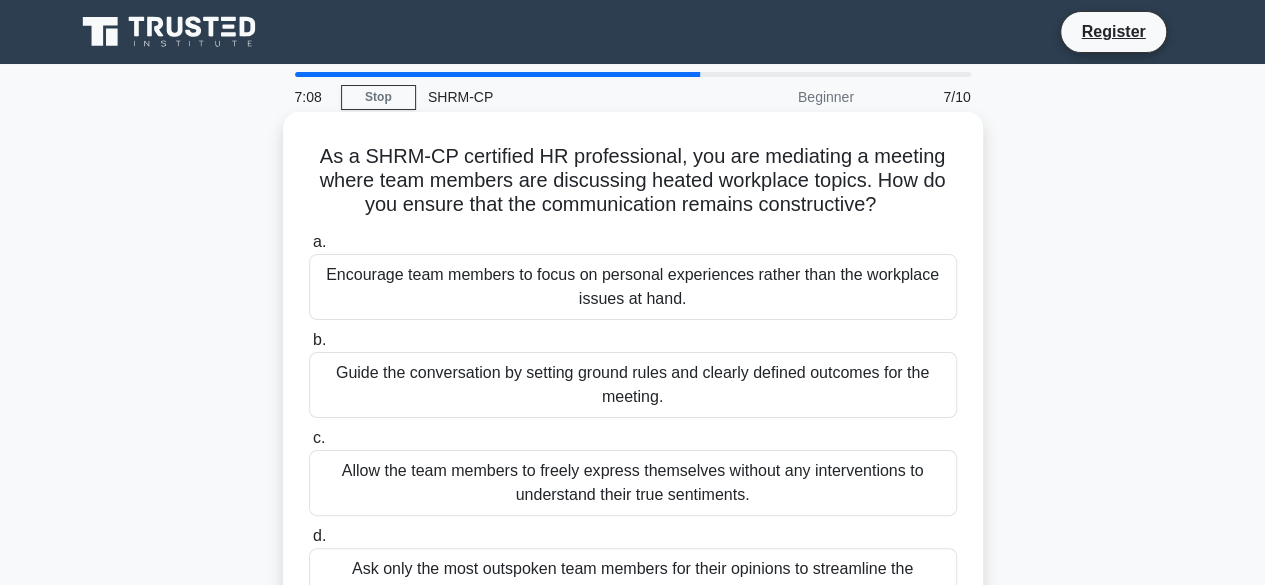 click on "Guide the conversation by setting ground rules and clearly defined outcomes for the meeting." at bounding box center [633, 385] 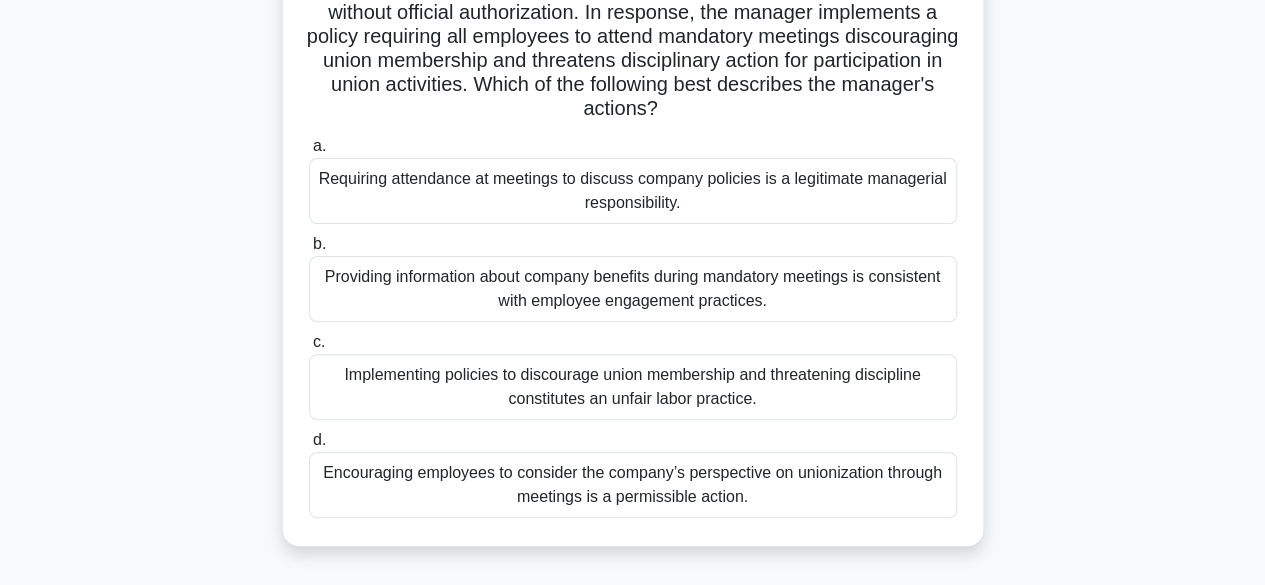 scroll, scrollTop: 200, scrollLeft: 0, axis: vertical 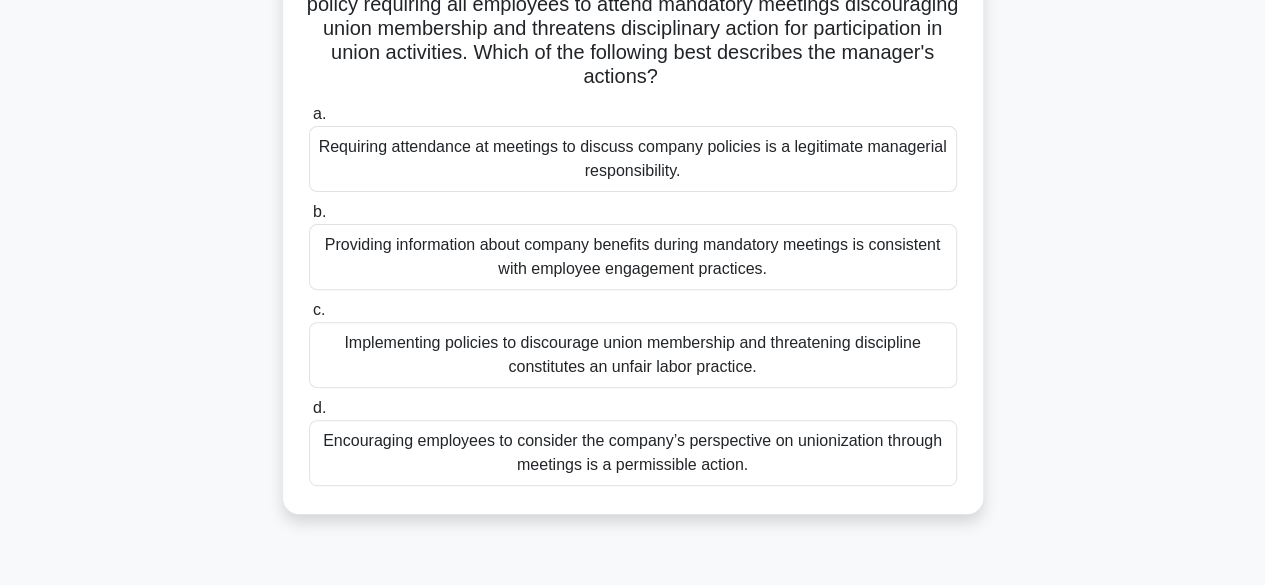 click on "Implementing policies to discourage union membership and threatening discipline constitutes an unfair labor practice." at bounding box center (633, 355) 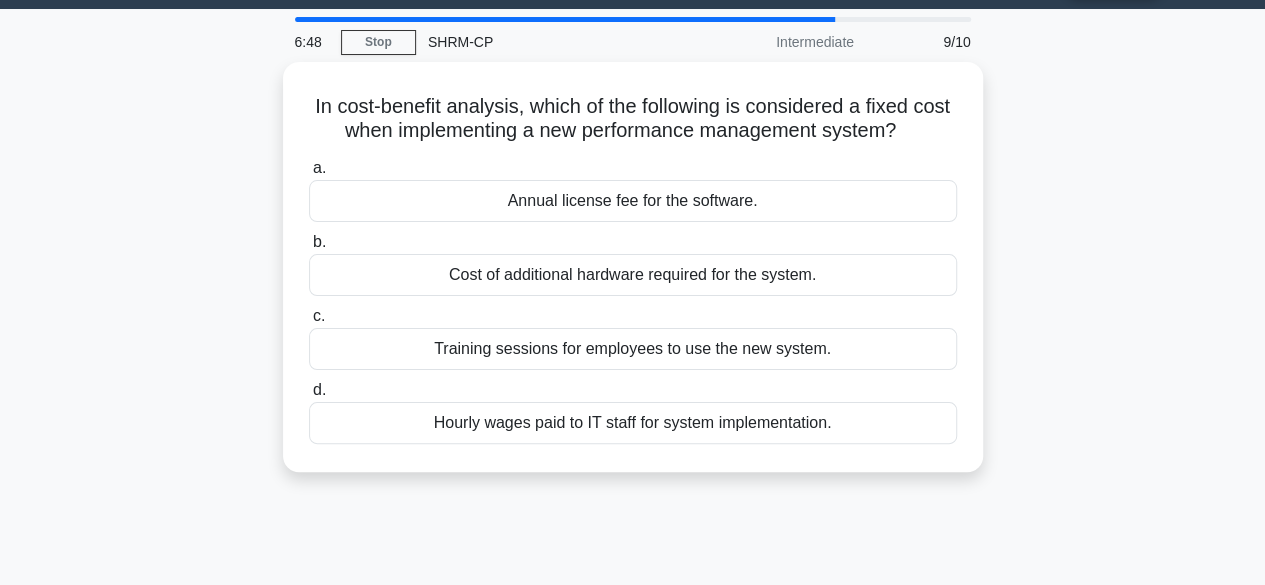scroll, scrollTop: 0, scrollLeft: 0, axis: both 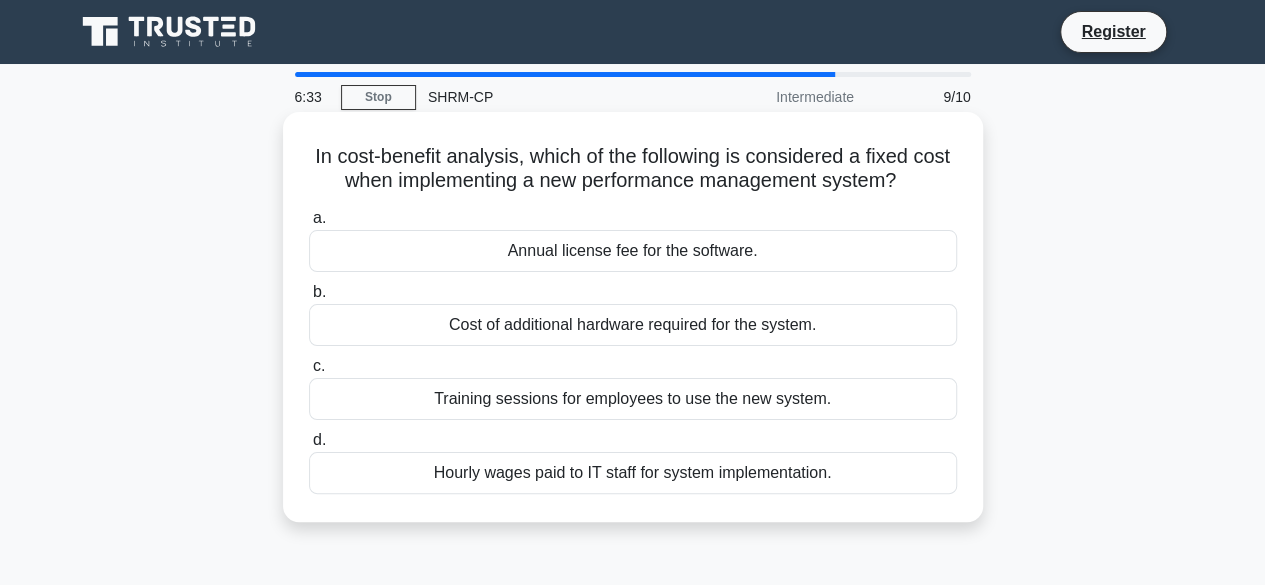 click on "Annual license fee for the software." at bounding box center [633, 251] 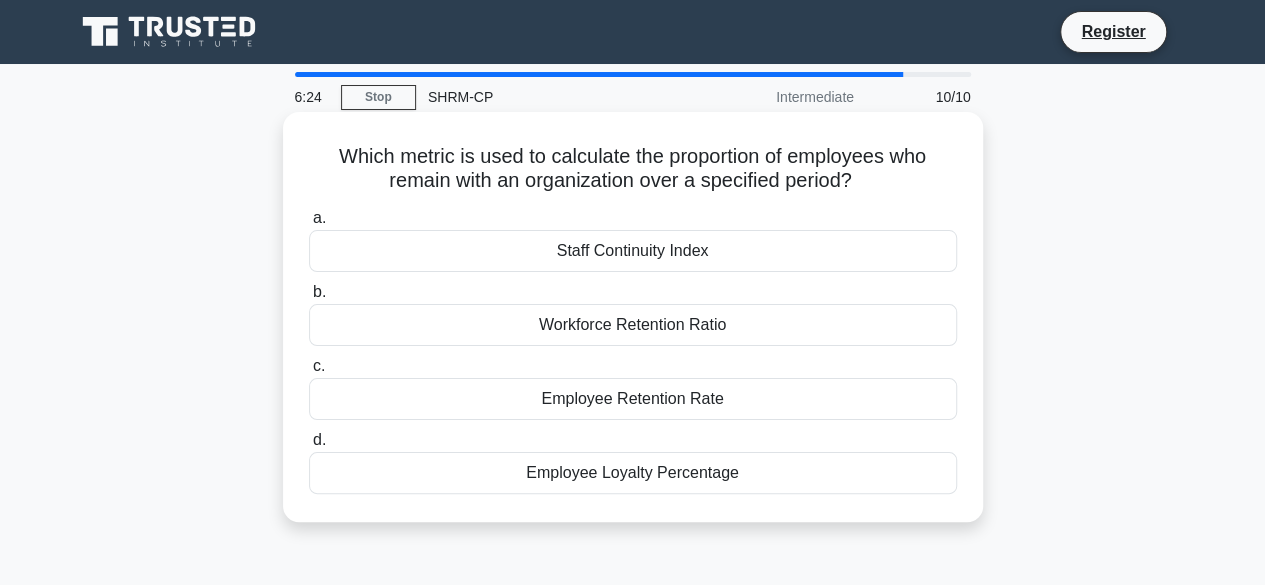 click on "Employee Retention Rate" at bounding box center [633, 399] 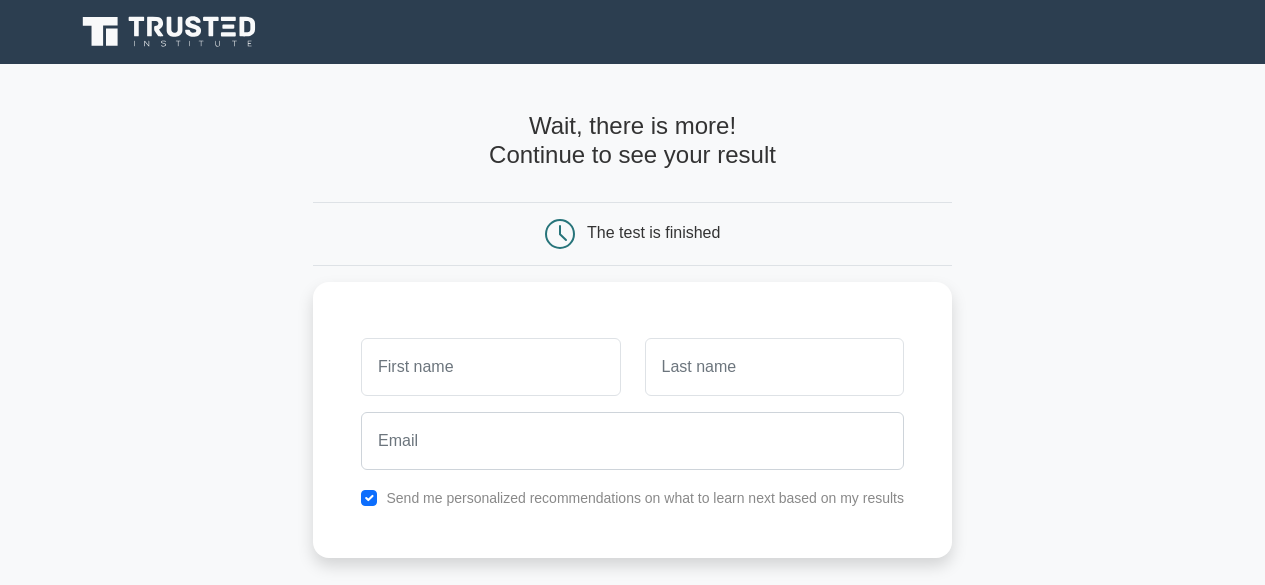 scroll, scrollTop: 0, scrollLeft: 0, axis: both 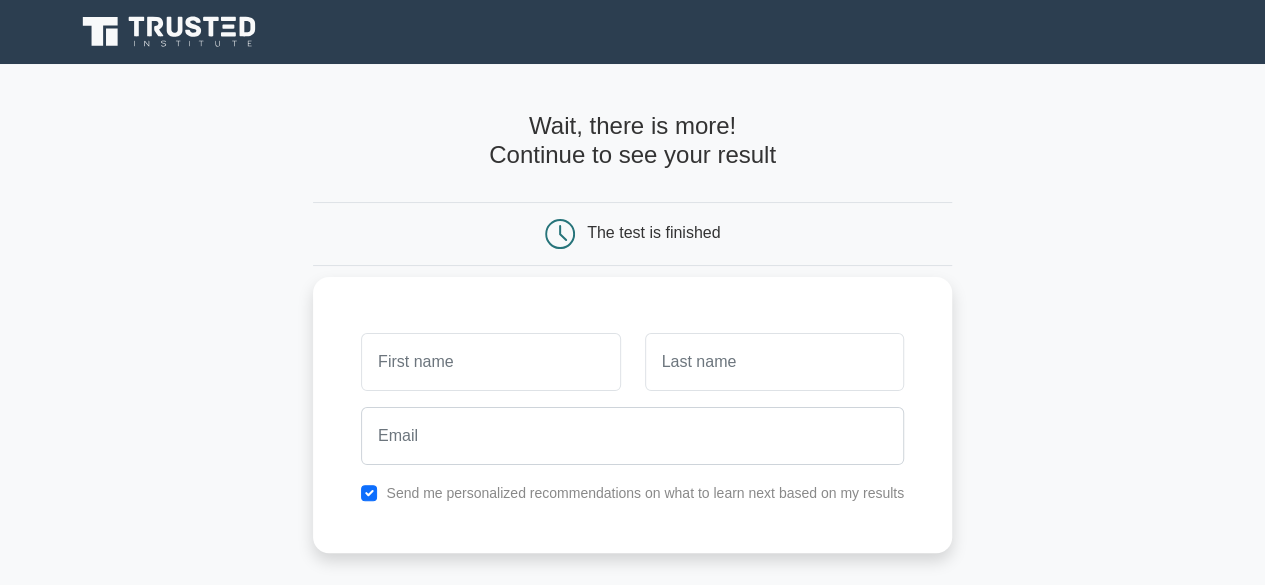 click at bounding box center [490, 362] 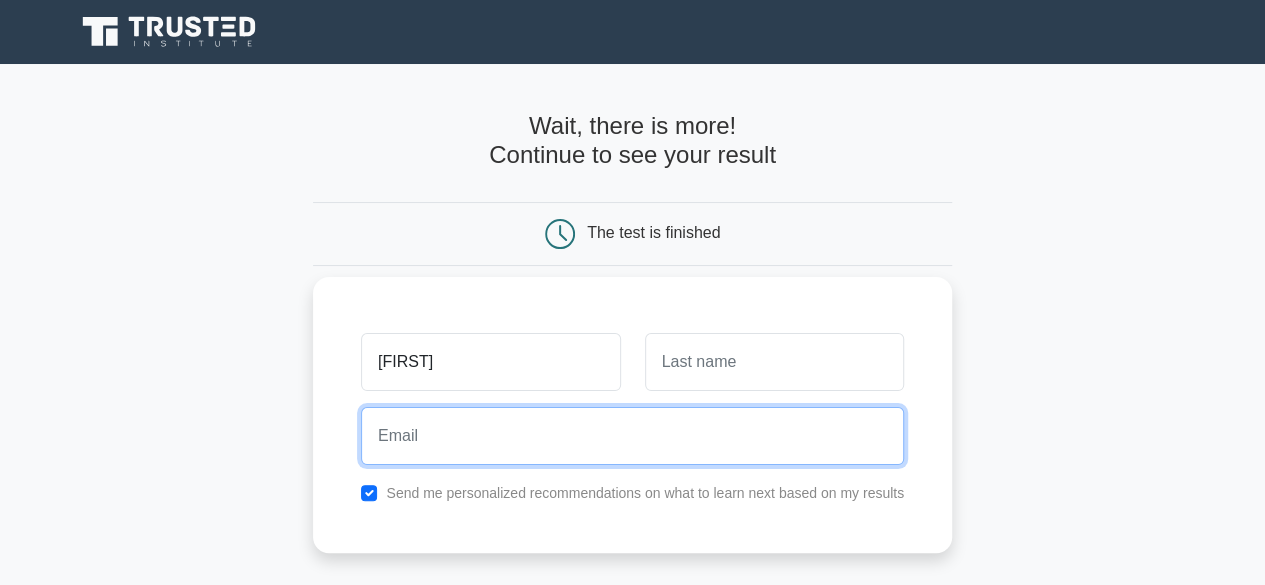 drag, startPoint x: 758, startPoint y: 408, endPoint x: 771, endPoint y: 399, distance: 15.811388 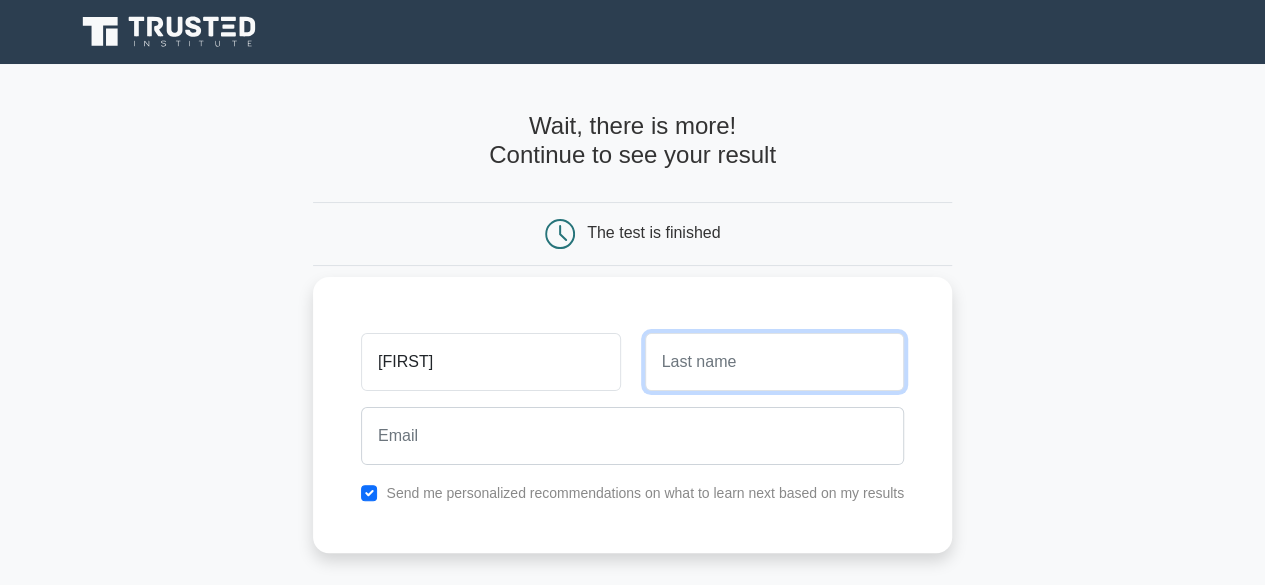 click at bounding box center [774, 362] 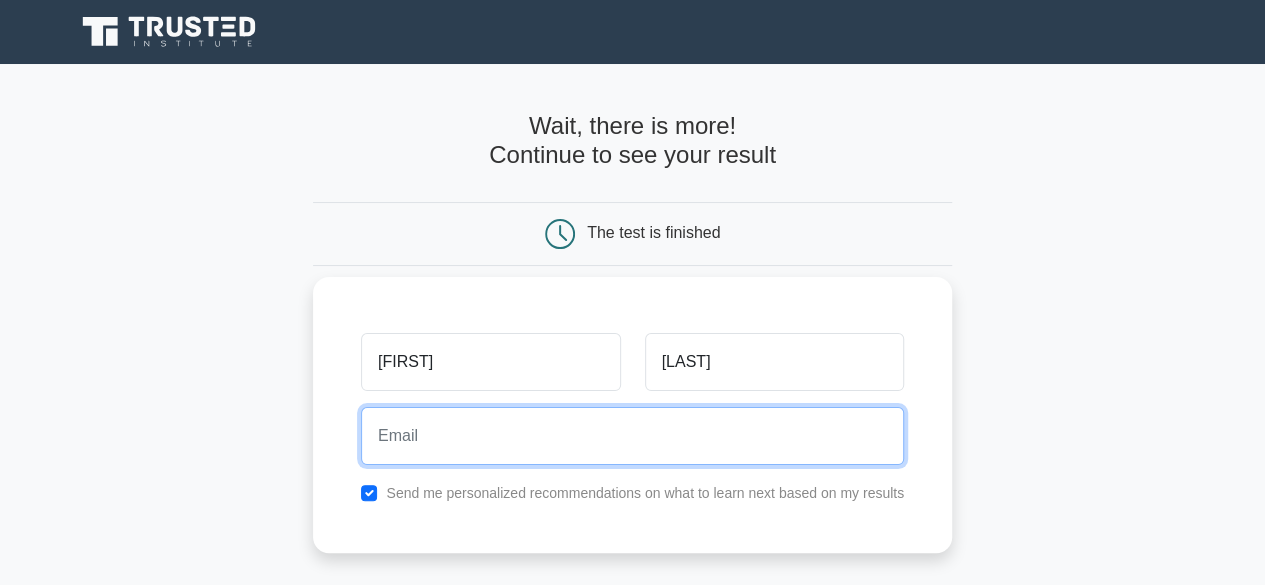 click at bounding box center (632, 436) 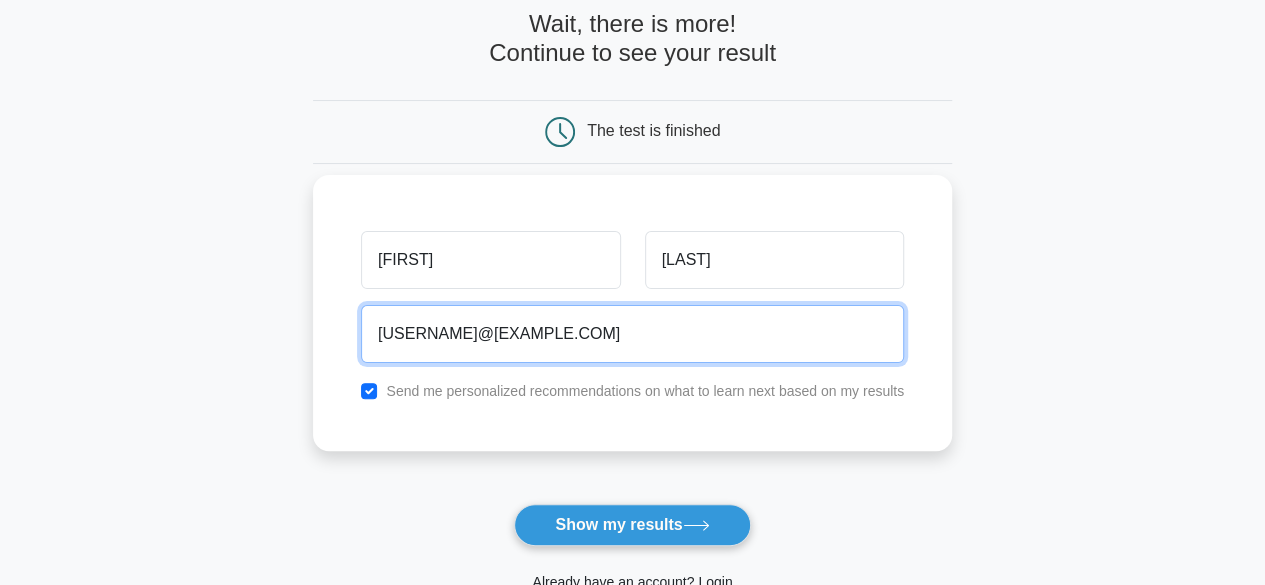 scroll, scrollTop: 200, scrollLeft: 0, axis: vertical 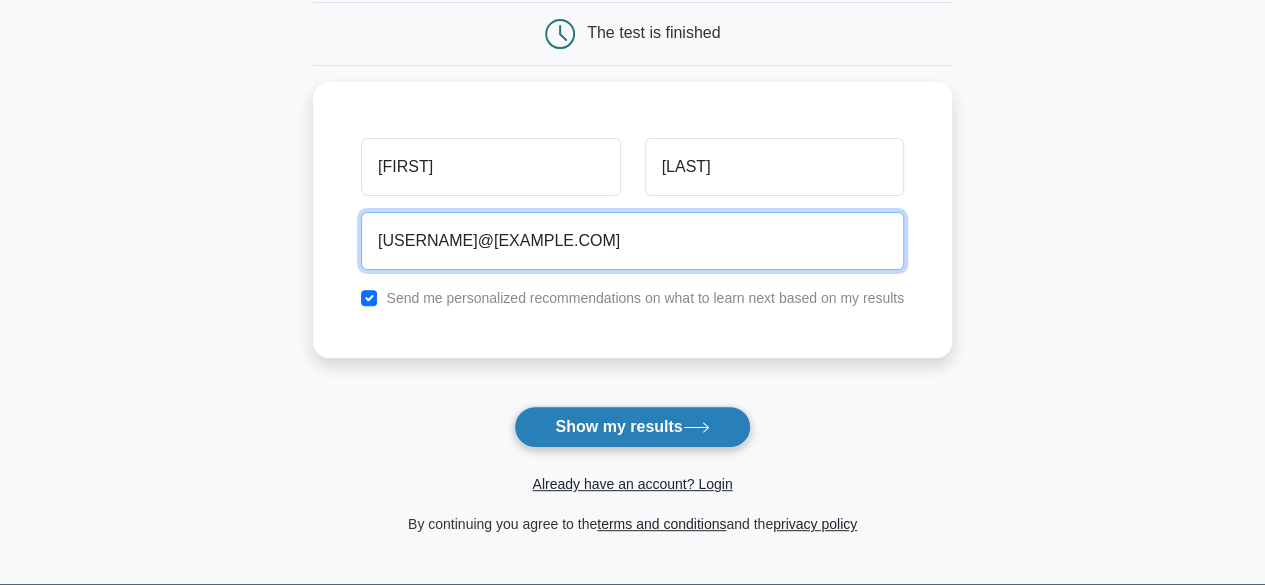 type on "kalinanguyen07@gmail.com" 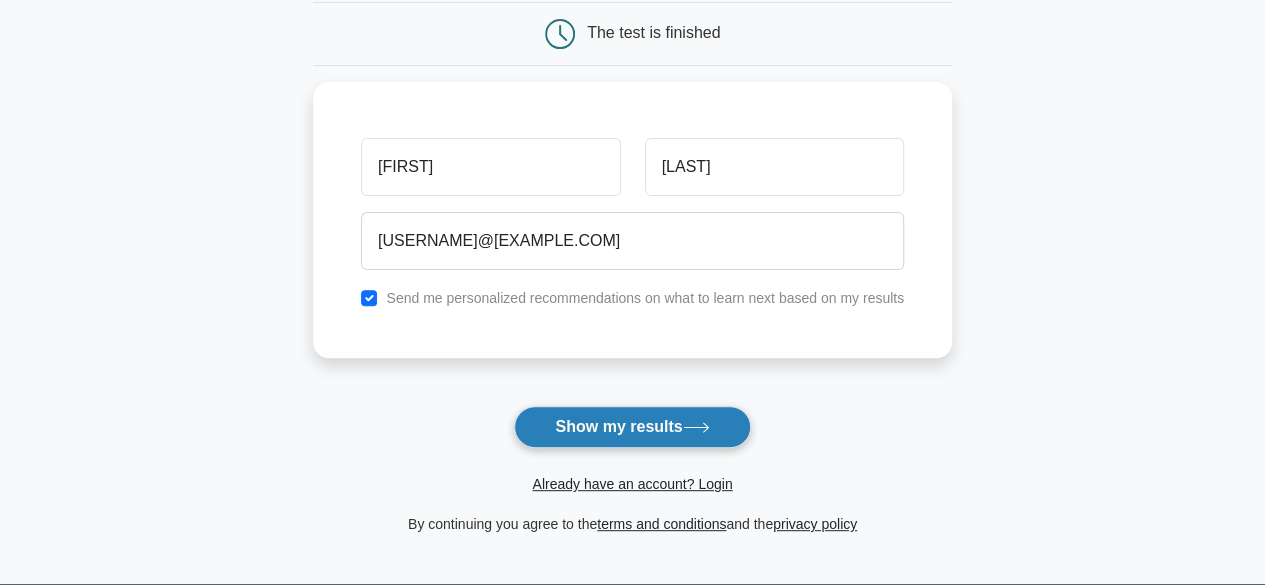 click on "Show my results" at bounding box center [632, 427] 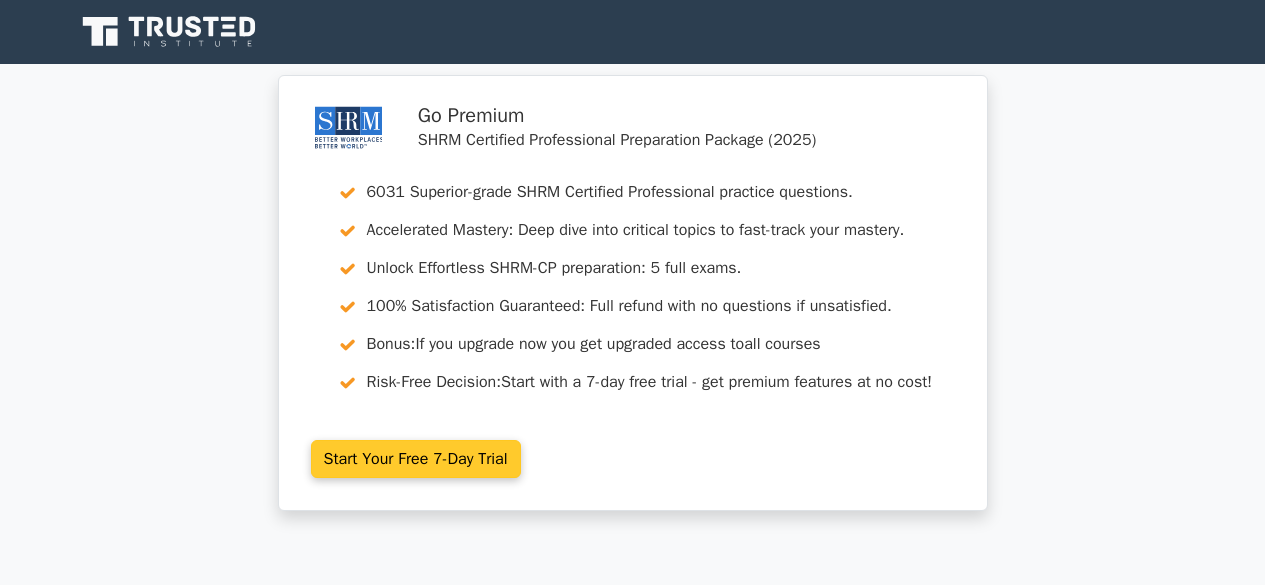 scroll, scrollTop: 0, scrollLeft: 0, axis: both 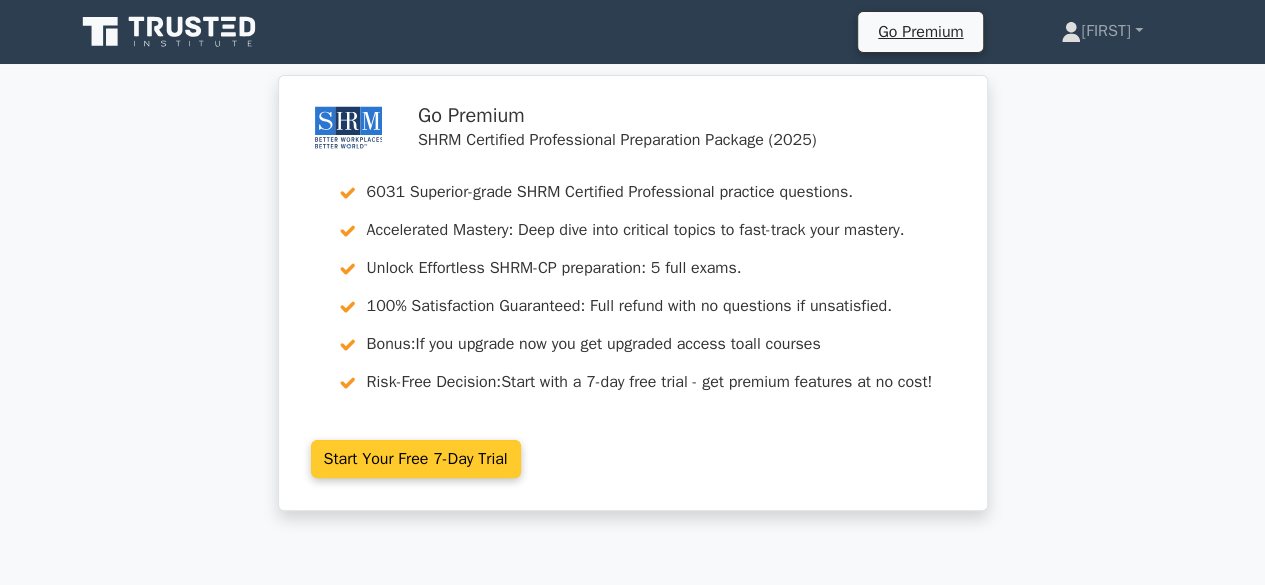 click on "Start Your Free 7-Day Trial" at bounding box center (416, 459) 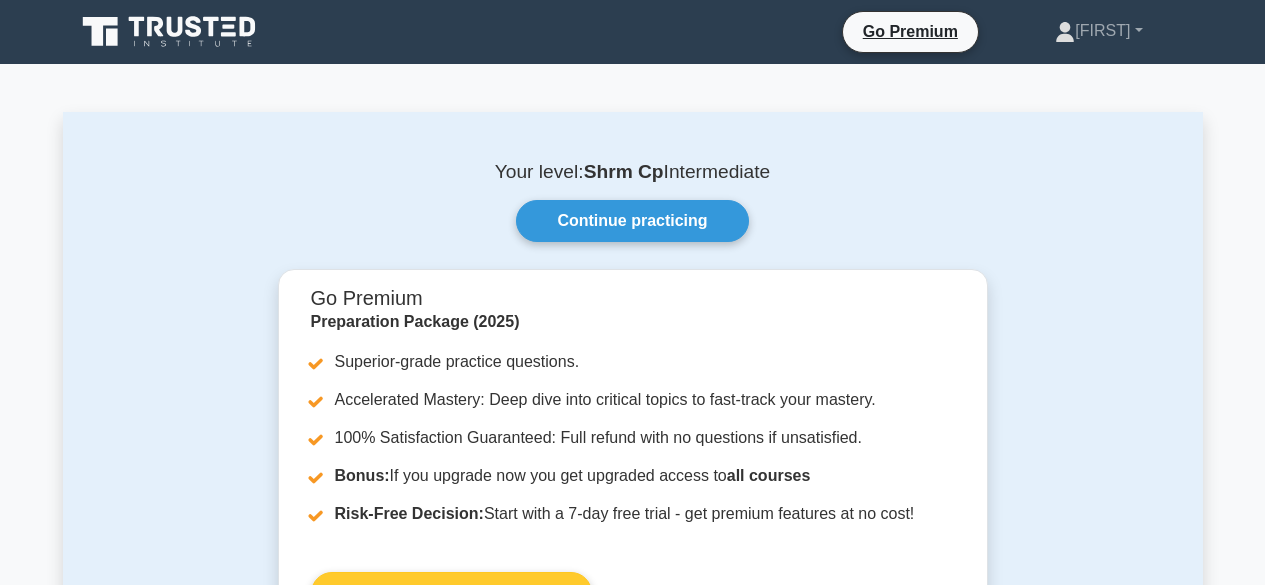 scroll, scrollTop: 160, scrollLeft: 0, axis: vertical 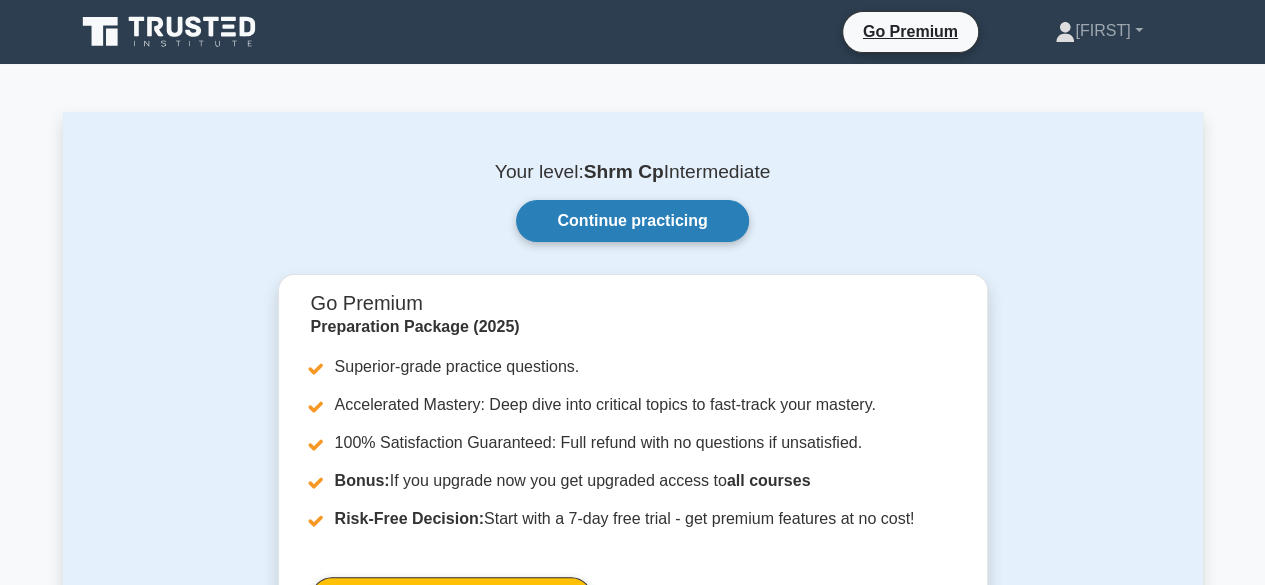 click on "Continue practicing" at bounding box center [632, 221] 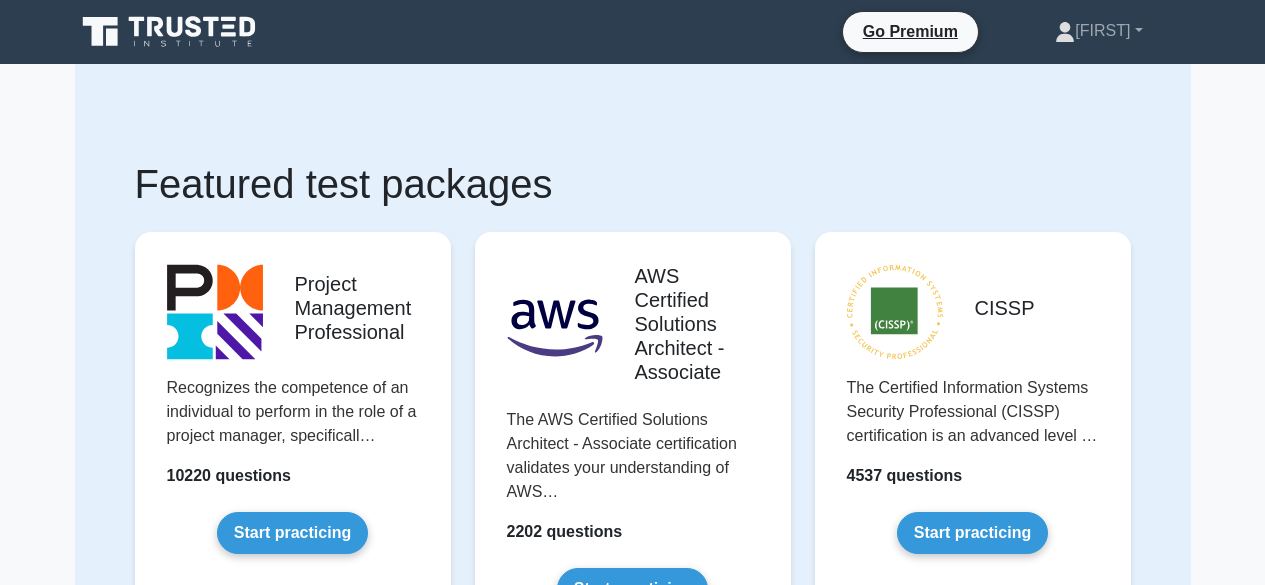 scroll, scrollTop: 0, scrollLeft: 0, axis: both 